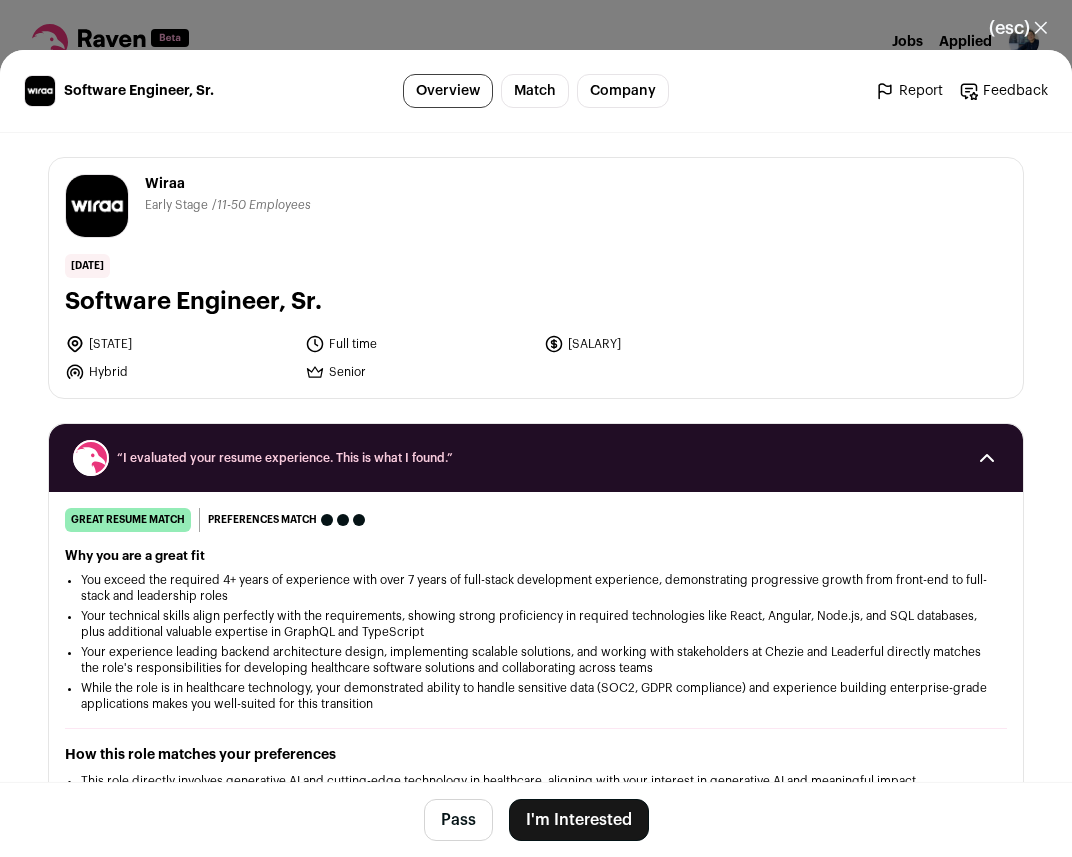 scroll, scrollTop: 0, scrollLeft: 0, axis: both 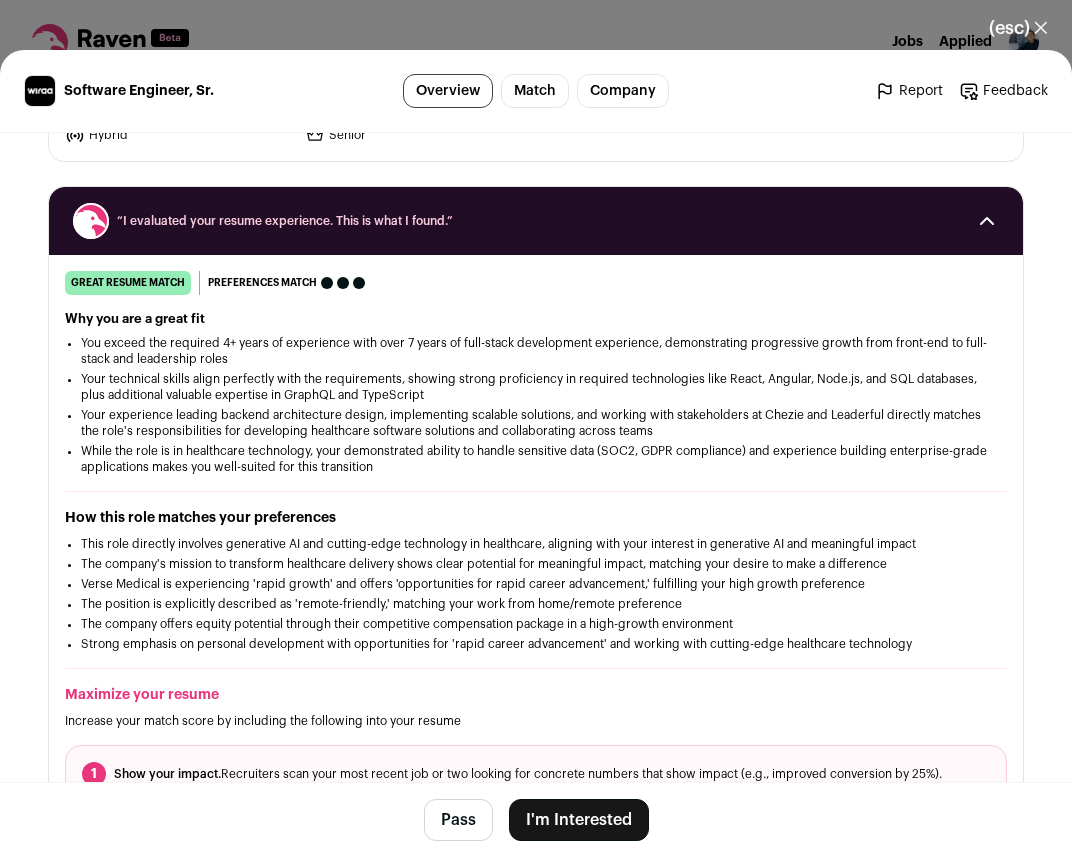 click on "I'm Interested" at bounding box center [579, 820] 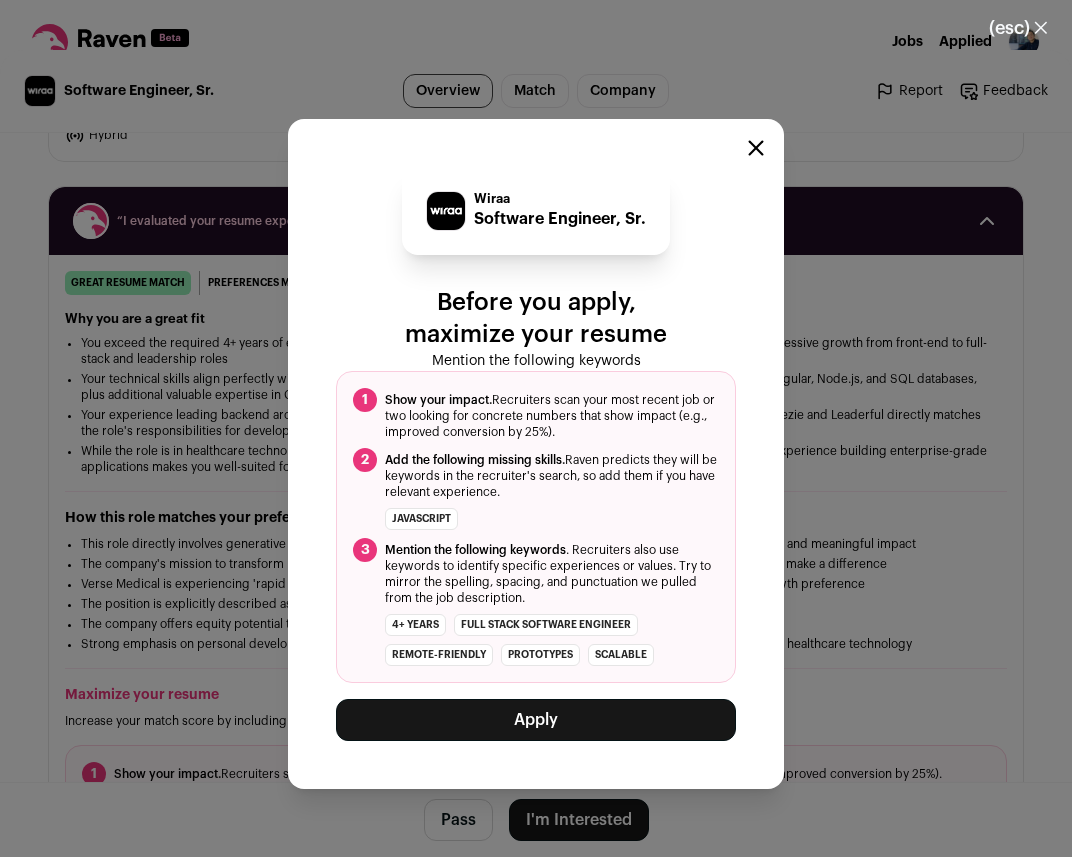 click on "[GENERAL_TERM]" at bounding box center (536, 720) 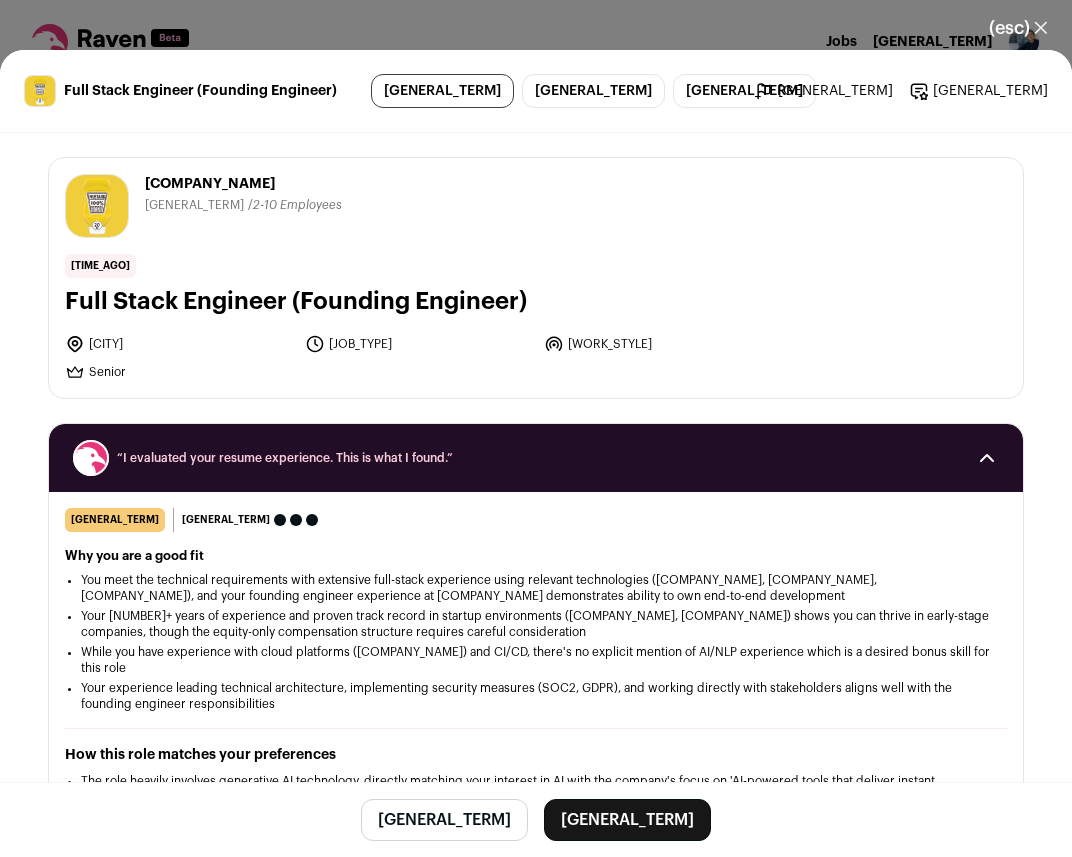 scroll, scrollTop: 0, scrollLeft: 0, axis: both 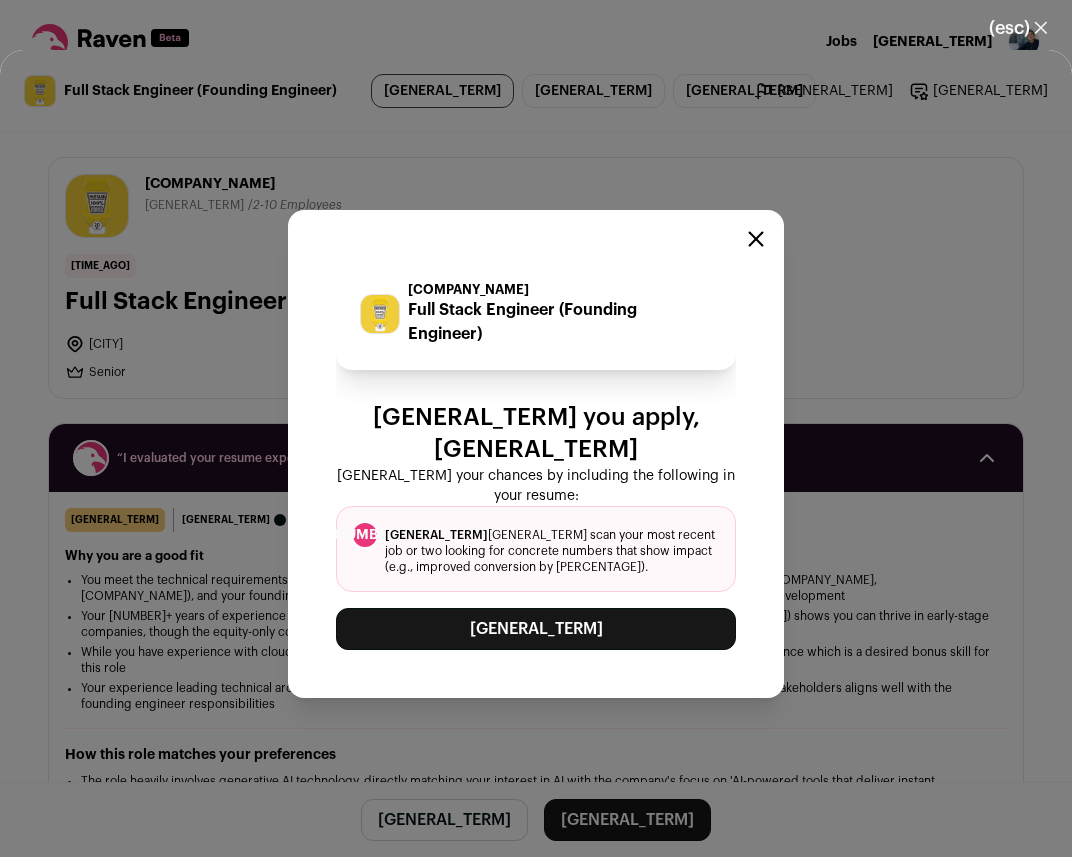 click on "[GENERAL_TERM]" at bounding box center [536, 629] 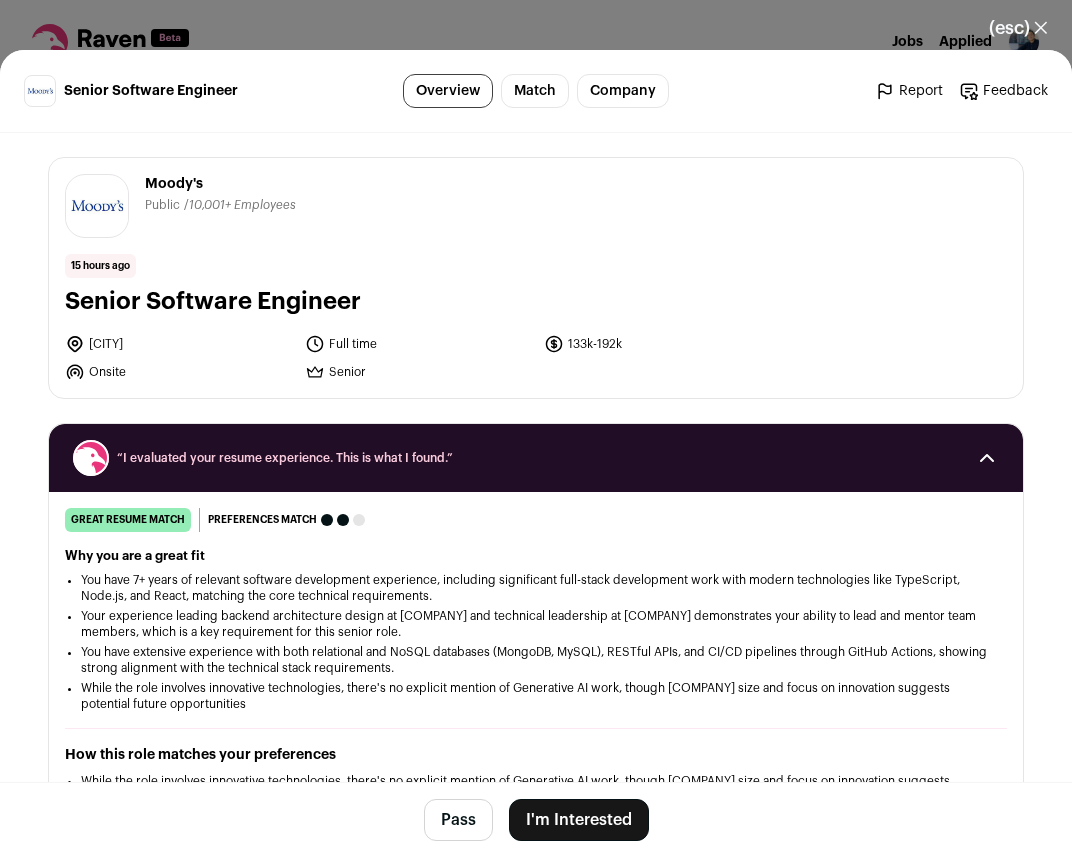 scroll, scrollTop: 0, scrollLeft: 0, axis: both 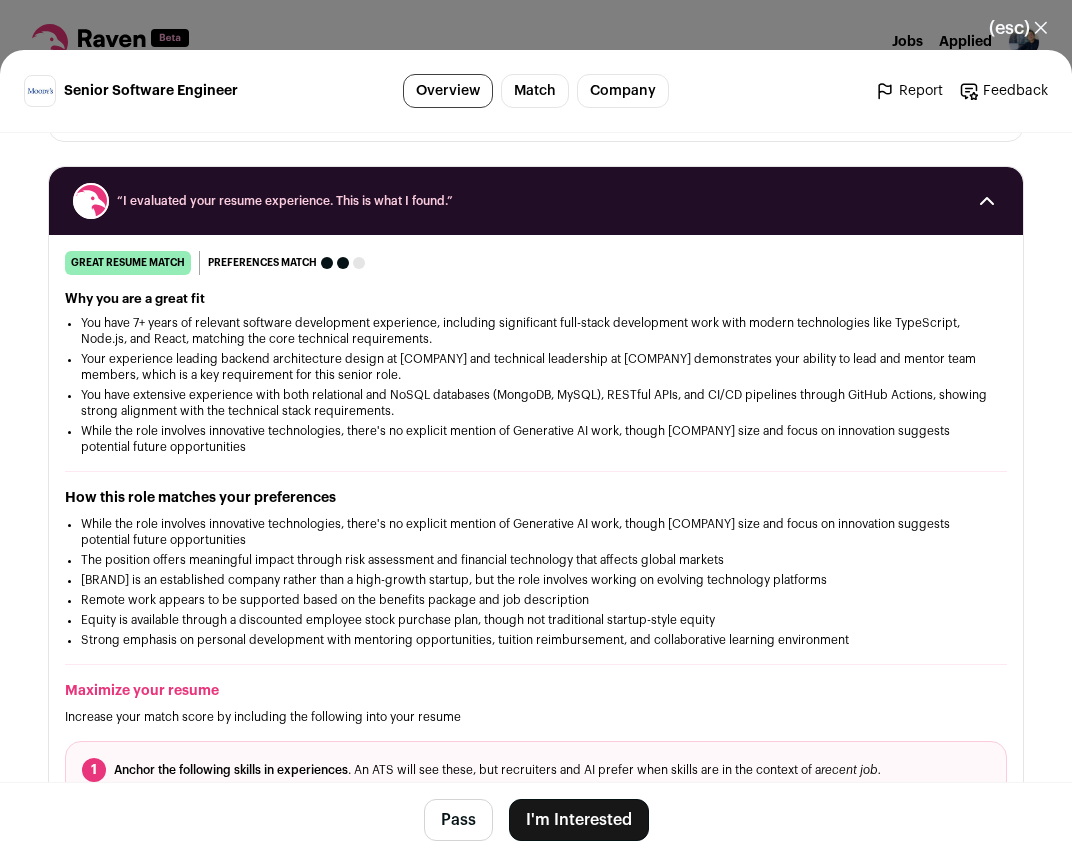 click on "[GENERAL_TERM]" at bounding box center [579, 820] 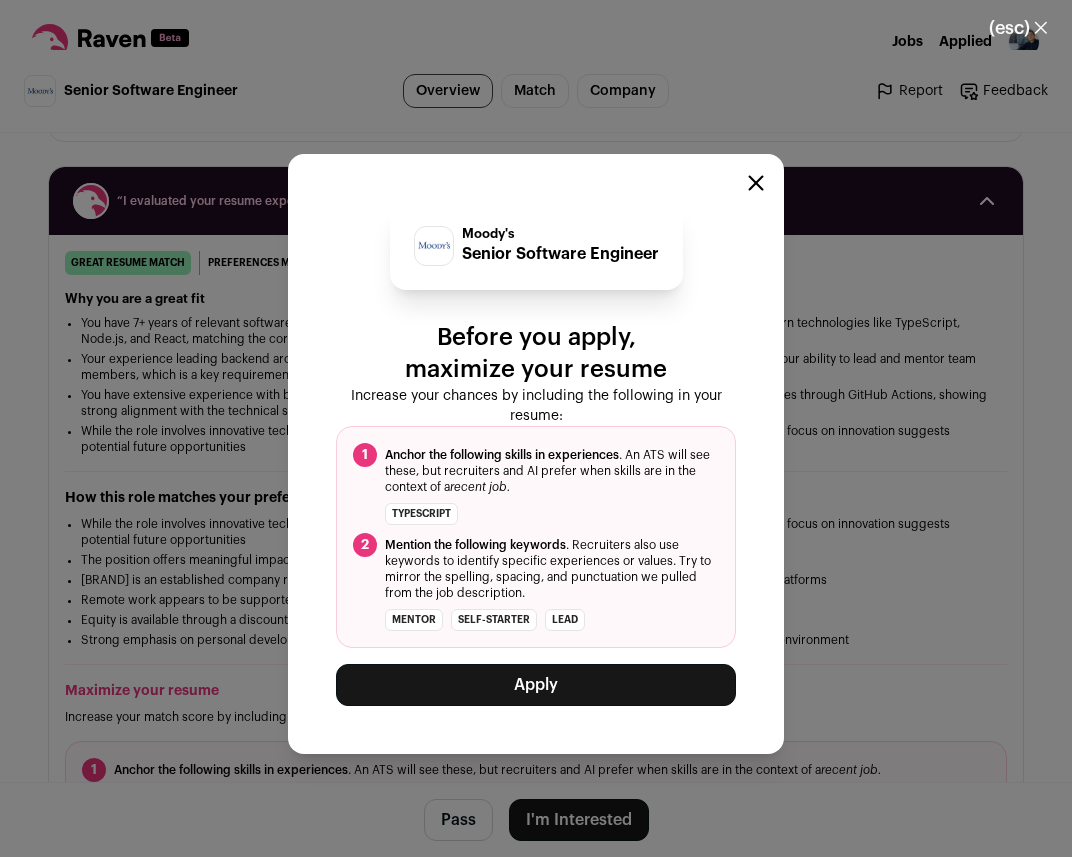 click on "[GENERAL_TERM]" at bounding box center [536, 685] 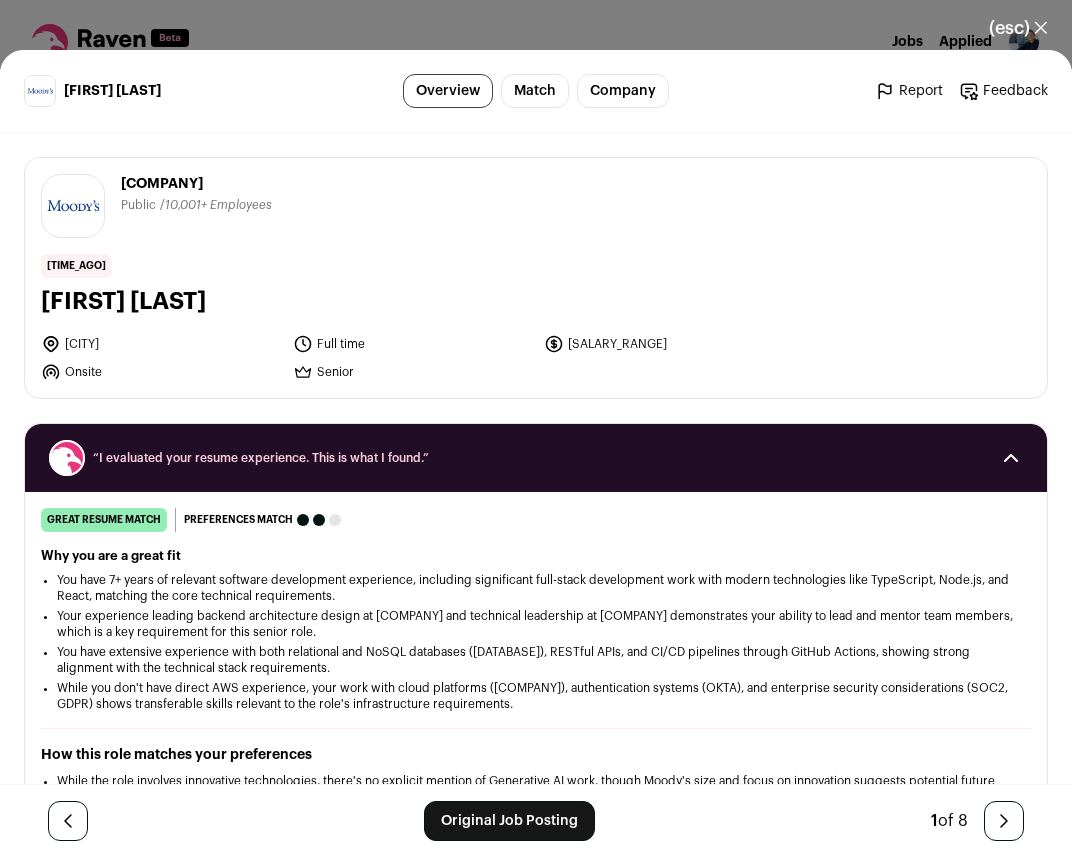 scroll, scrollTop: 0, scrollLeft: 0, axis: both 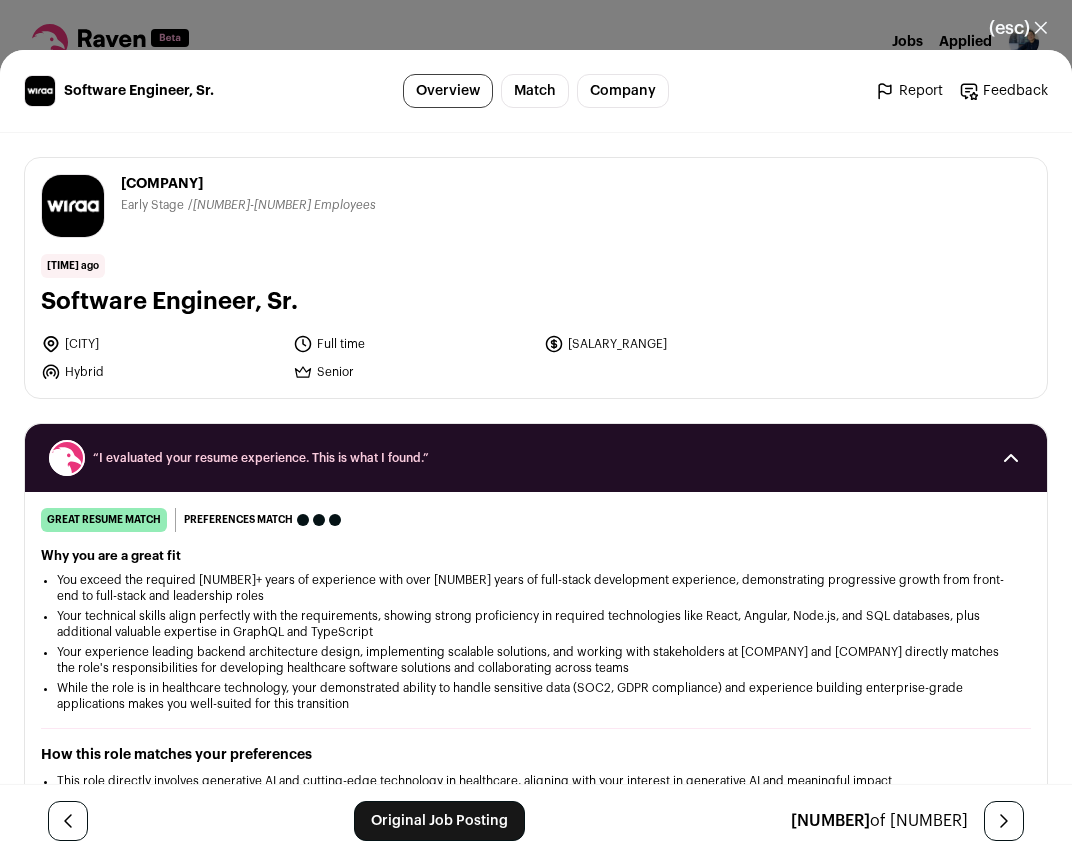 click on "(esc) ✕" at bounding box center [1018, 28] 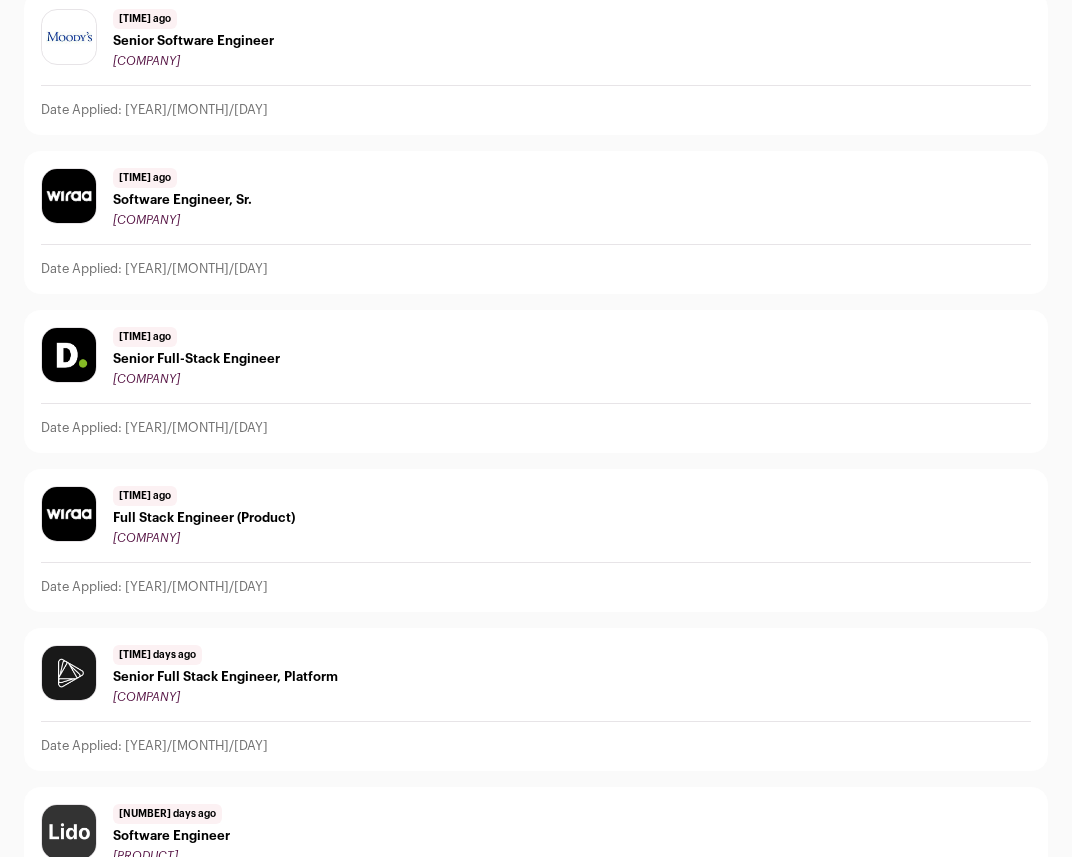 scroll, scrollTop: 179, scrollLeft: 0, axis: vertical 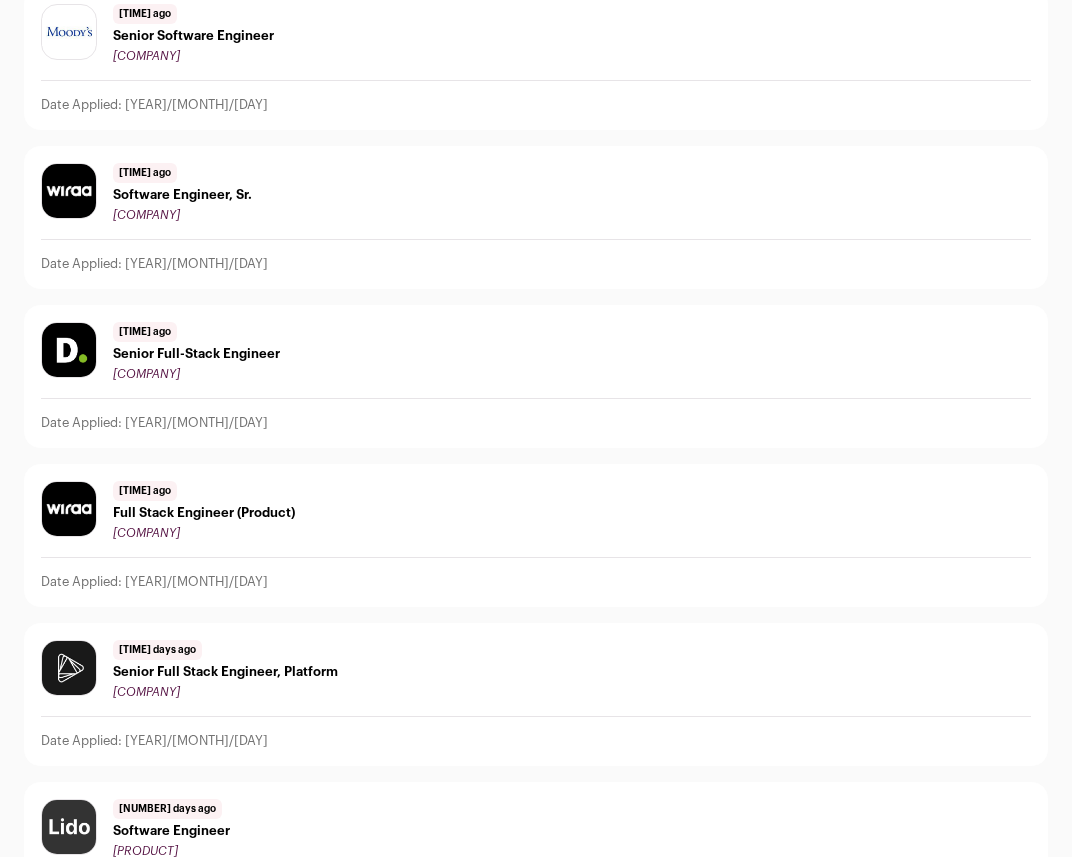click on "Senior Full-Stack Engineer" at bounding box center [196, 354] 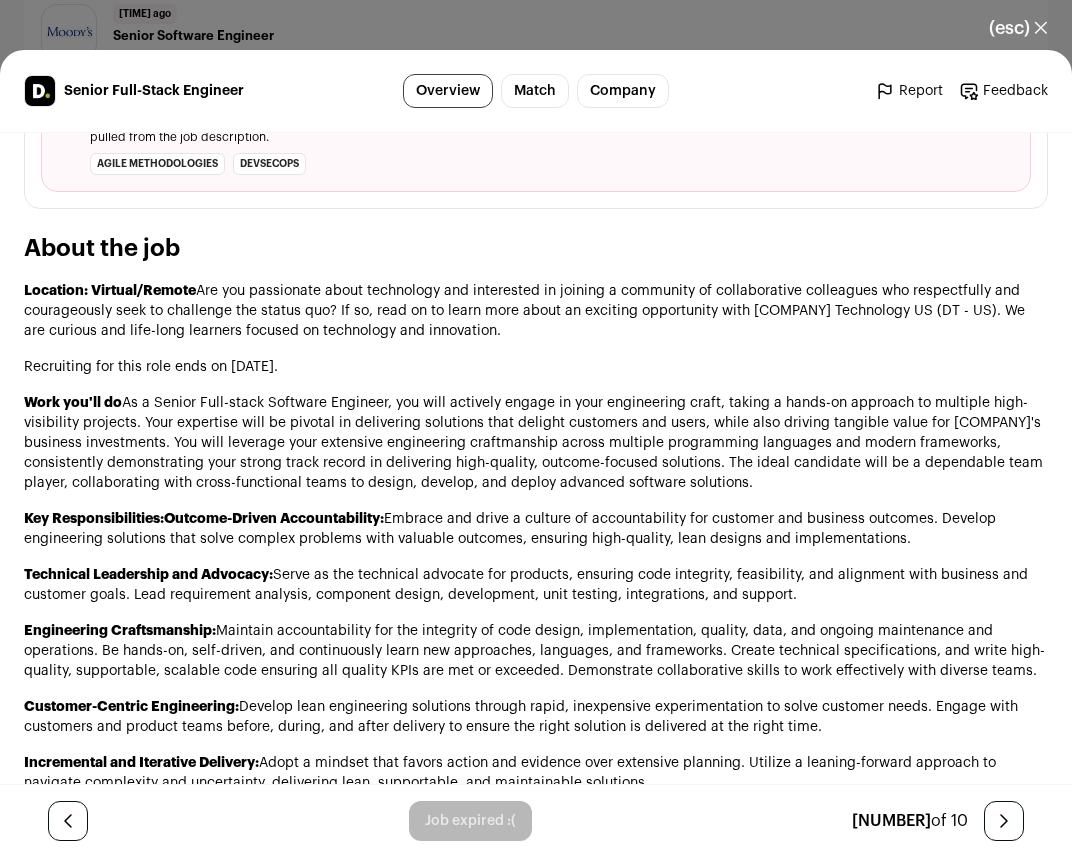 scroll, scrollTop: 1093, scrollLeft: 0, axis: vertical 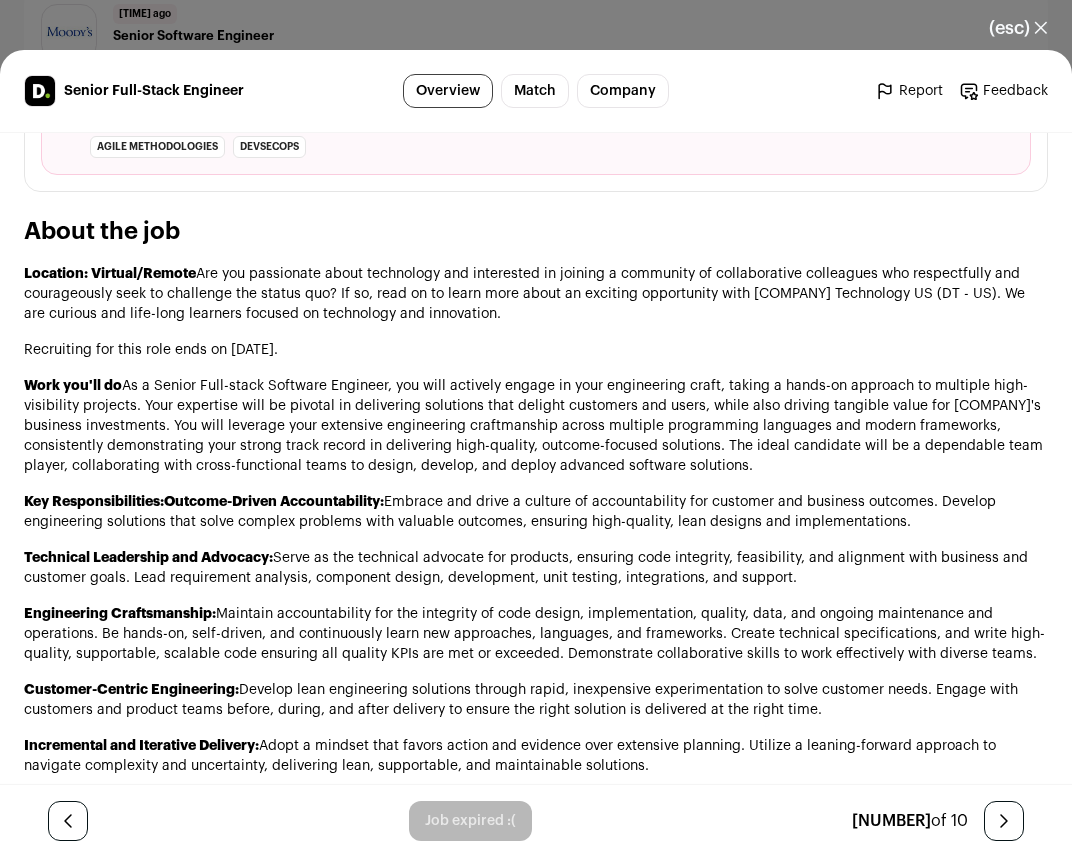 click on "(esc) ✕" at bounding box center [1018, 28] 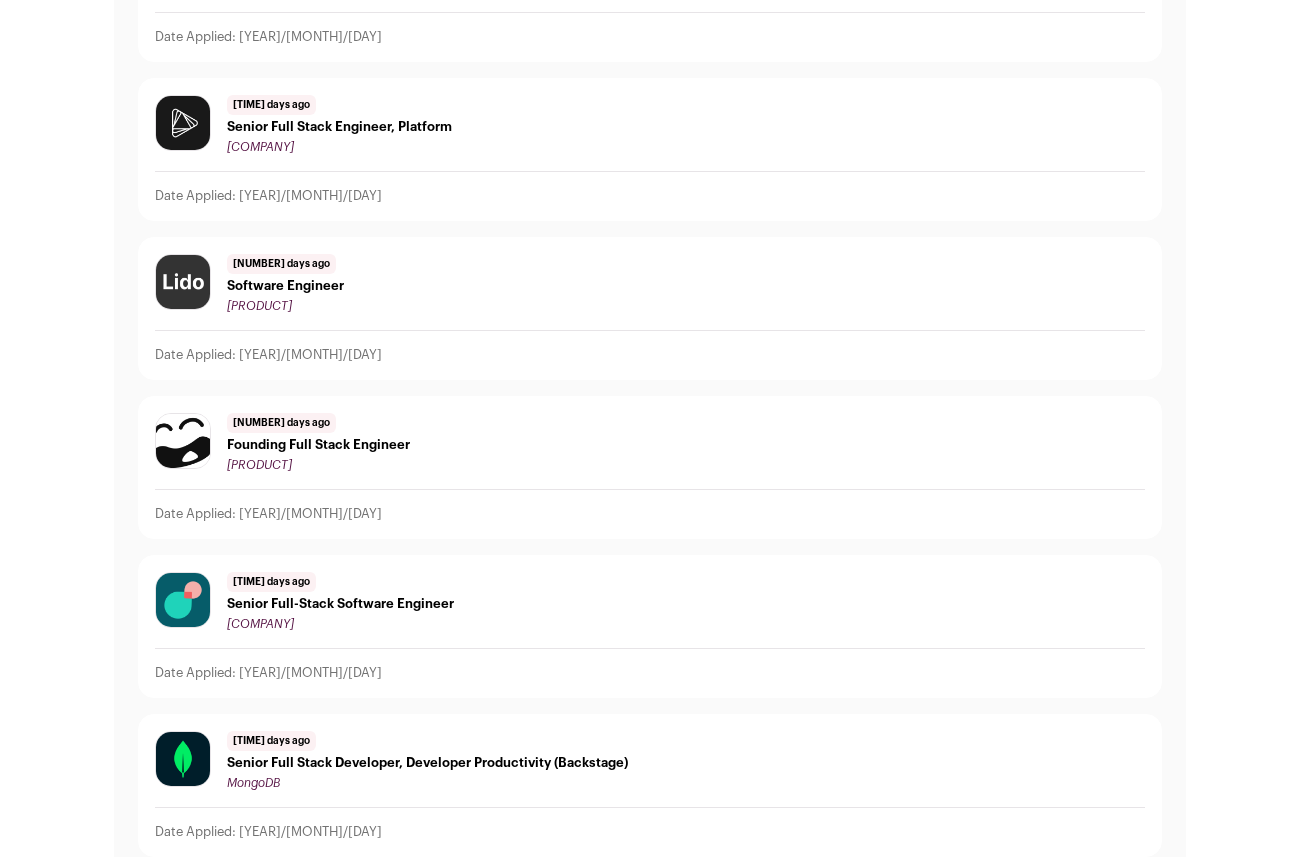 scroll, scrollTop: 0, scrollLeft: 0, axis: both 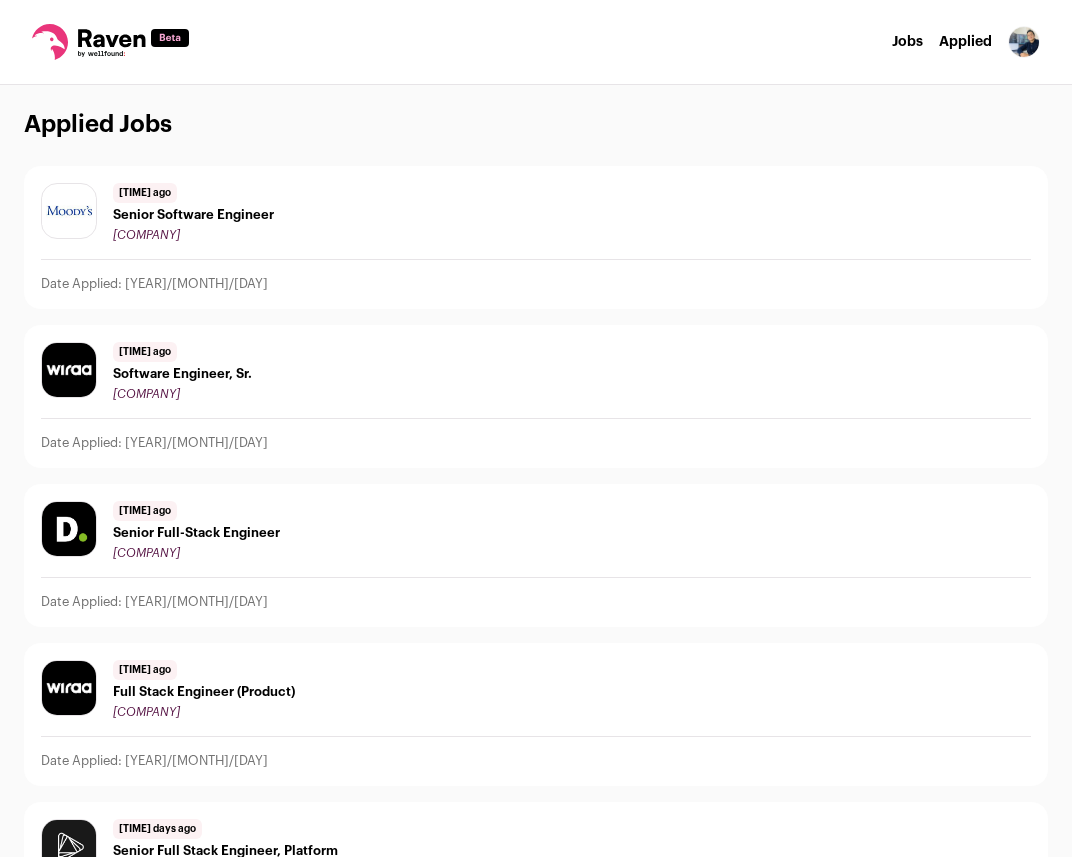 click at bounding box center [111, 38] 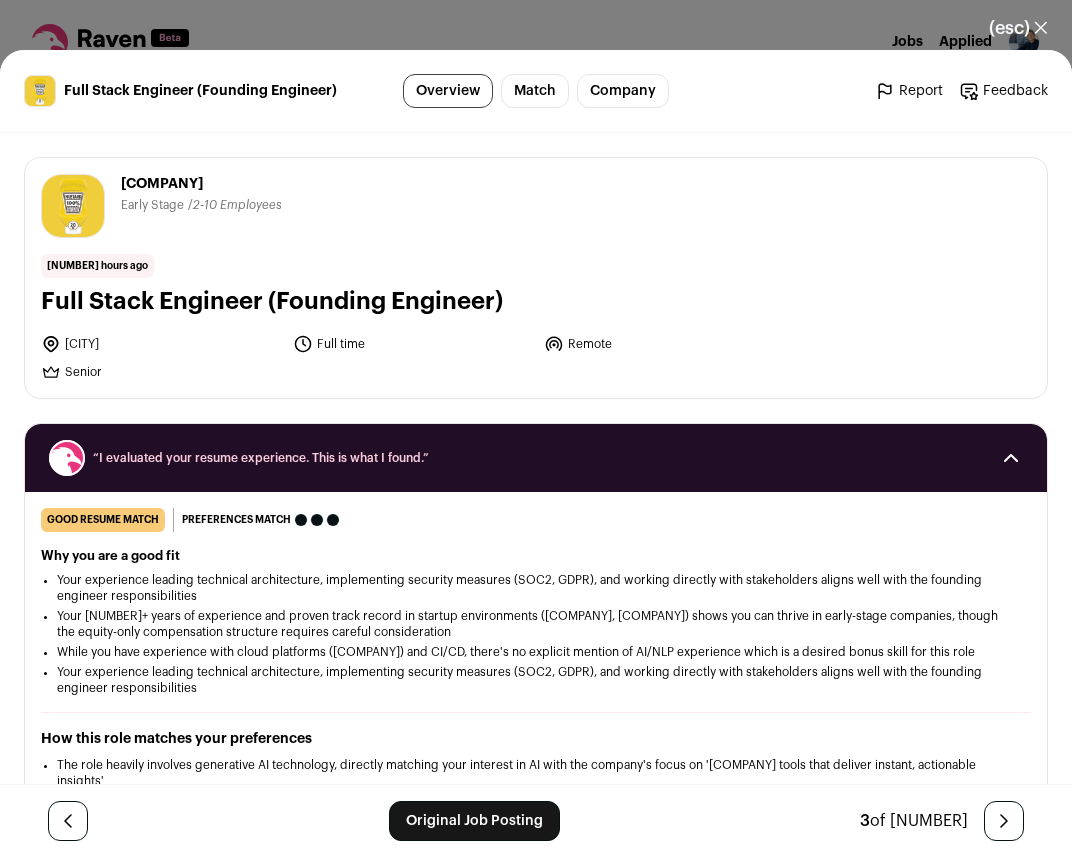 scroll, scrollTop: 0, scrollLeft: 0, axis: both 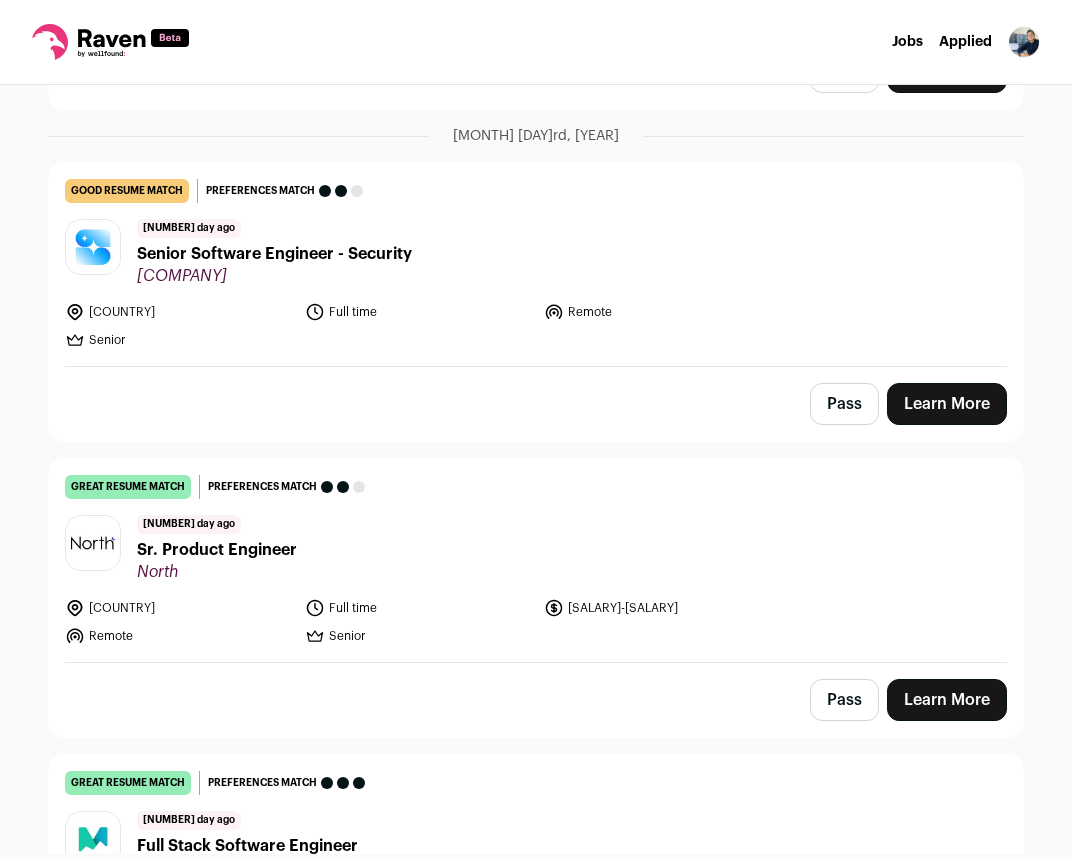 click on "[JOB_TITLE]" at bounding box center [274, 254] 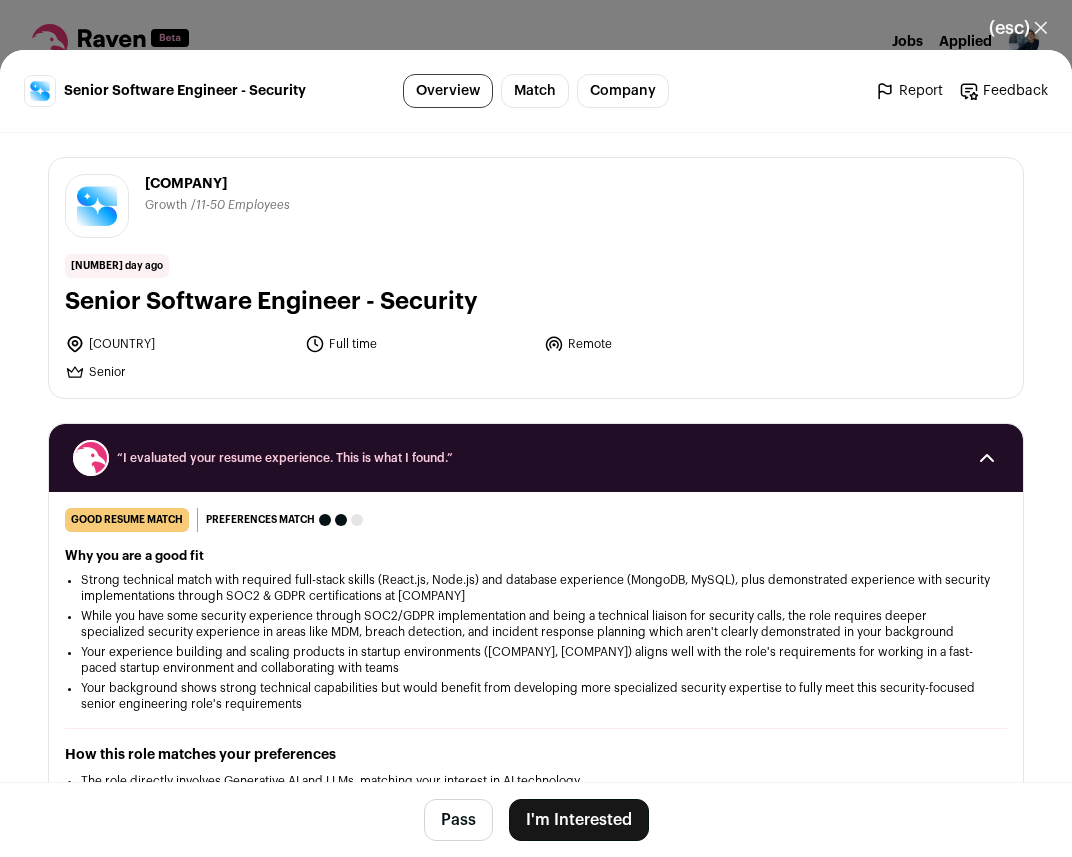 scroll, scrollTop: 6, scrollLeft: 0, axis: vertical 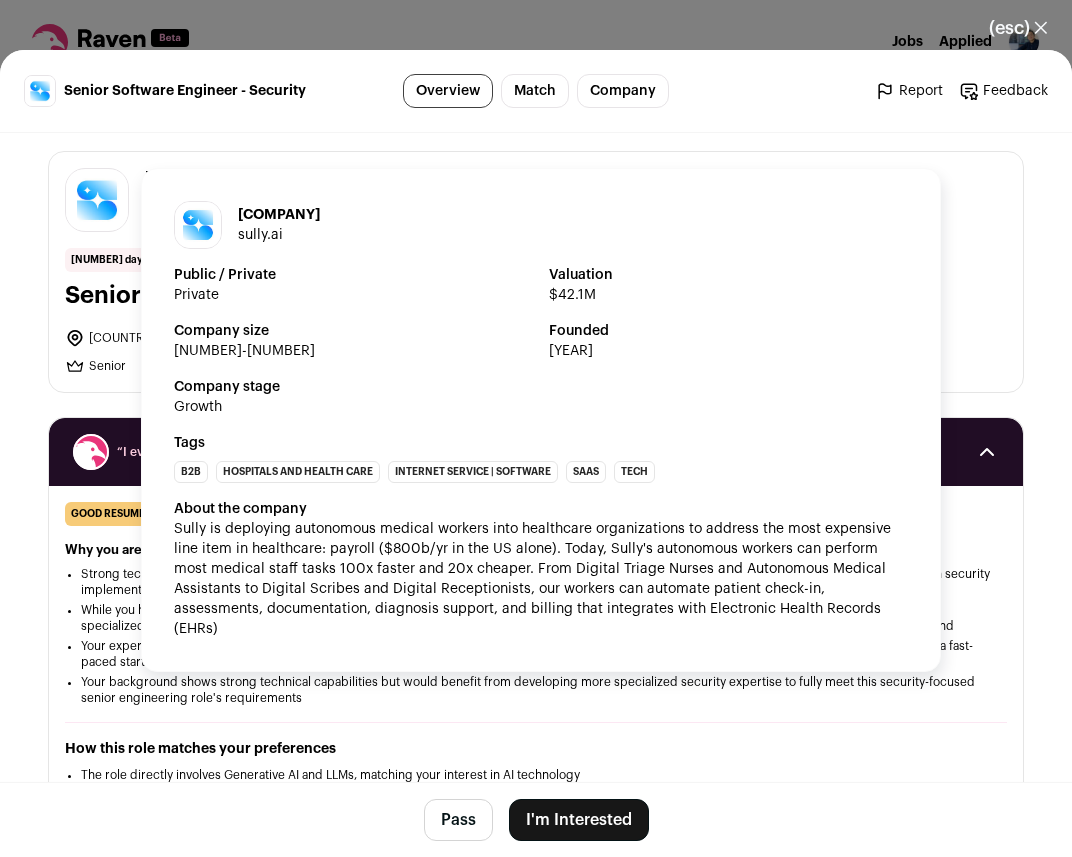 click at bounding box center (97, 200) 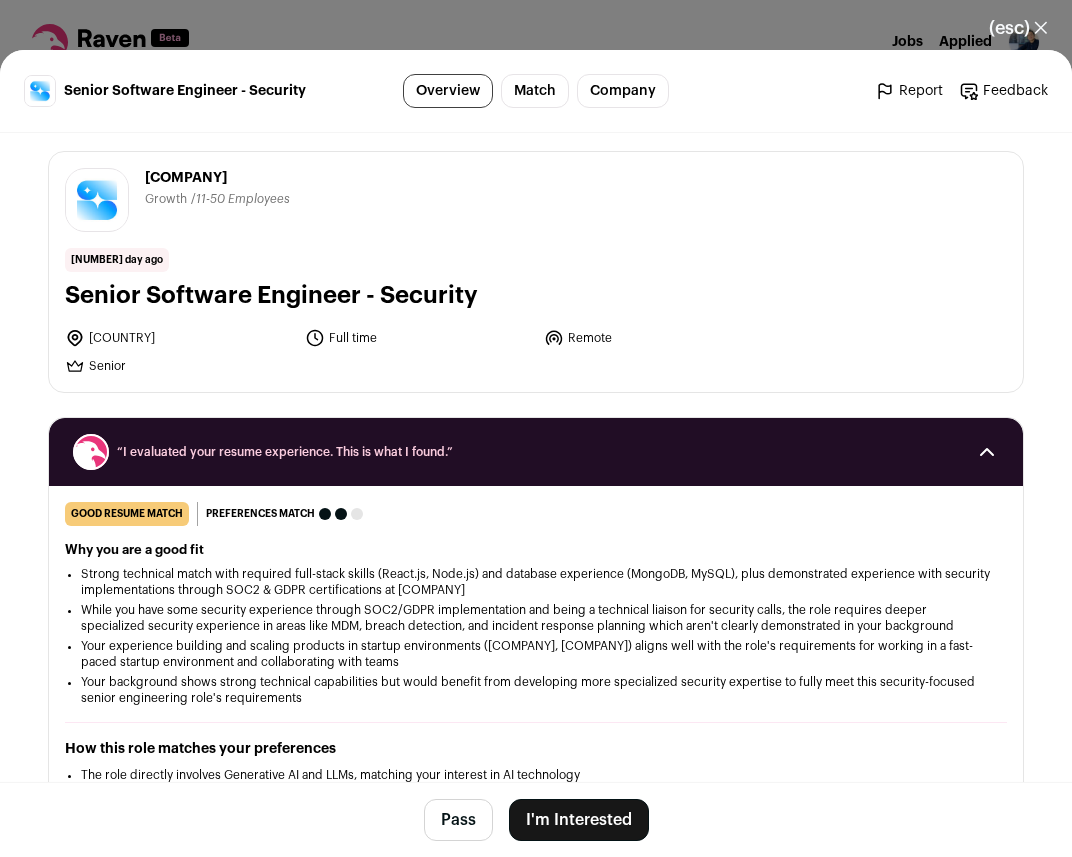 click on "[GENERAL_TERM]" at bounding box center [579, 820] 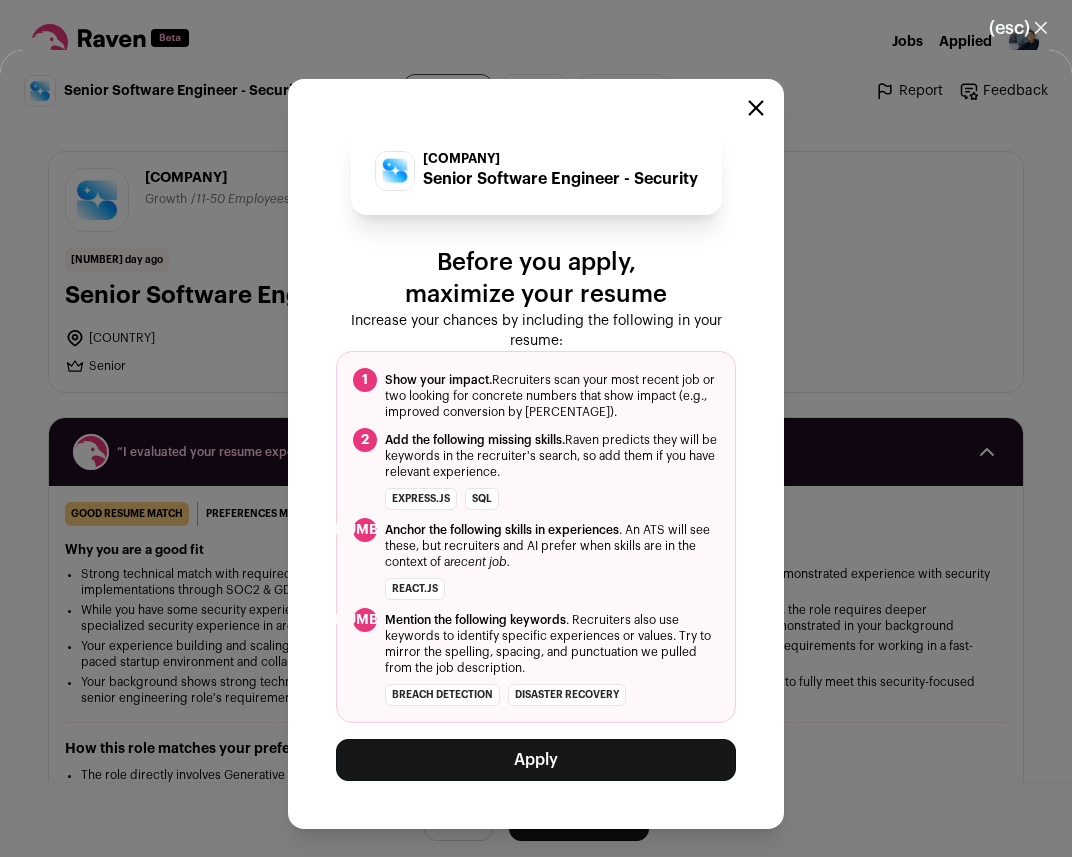 click on "[GENERAL_TERM]" at bounding box center (536, 760) 